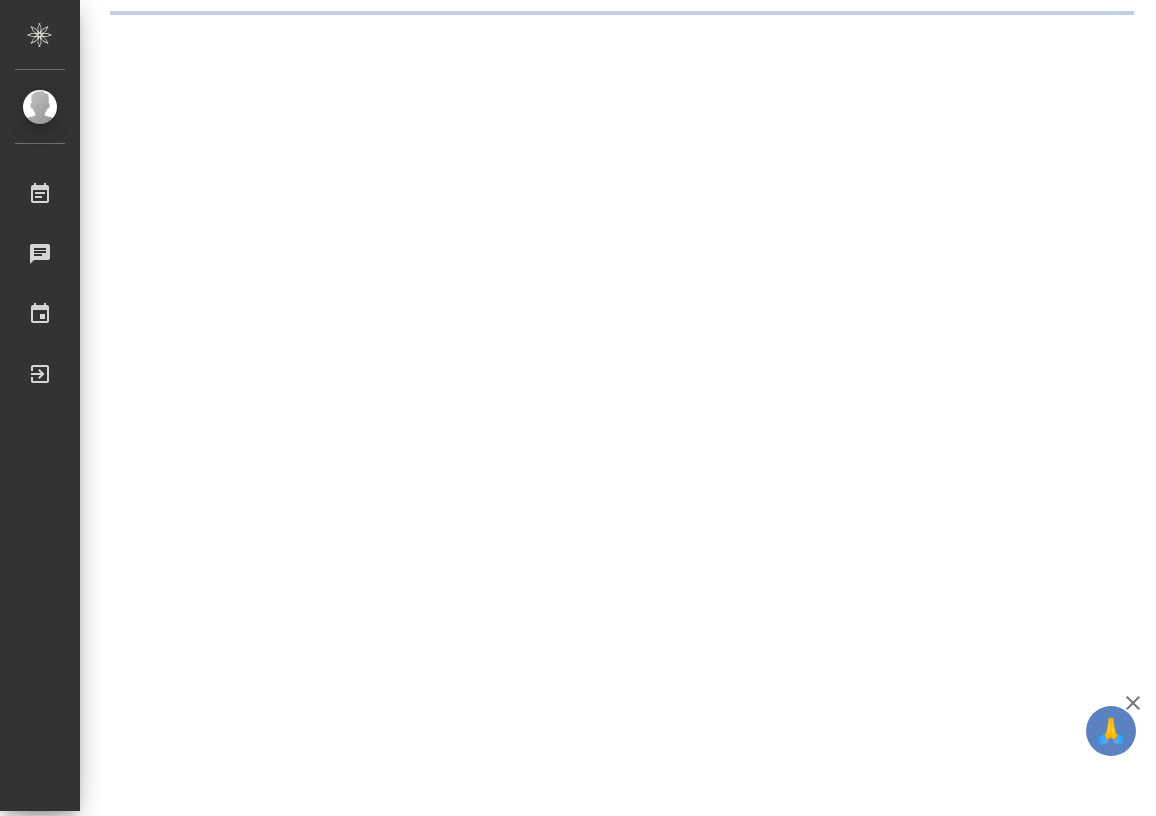 scroll, scrollTop: 0, scrollLeft: 0, axis: both 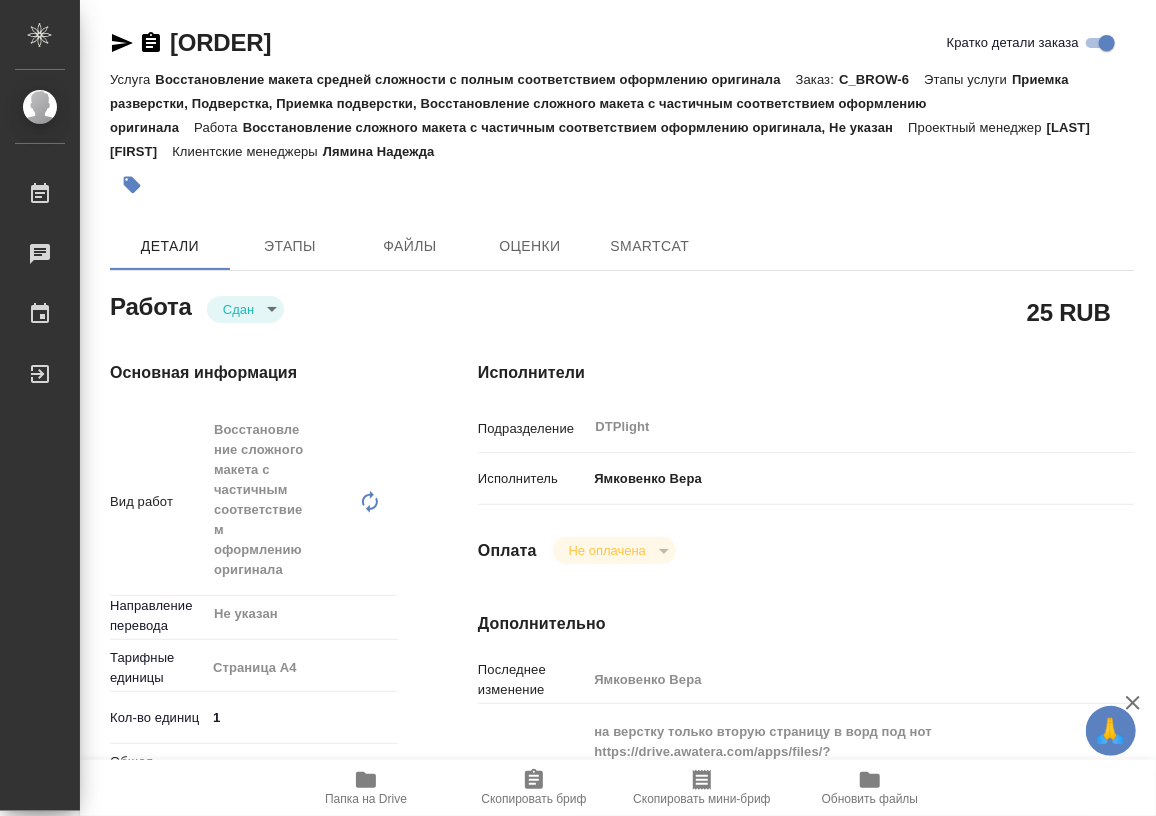 type on "x" 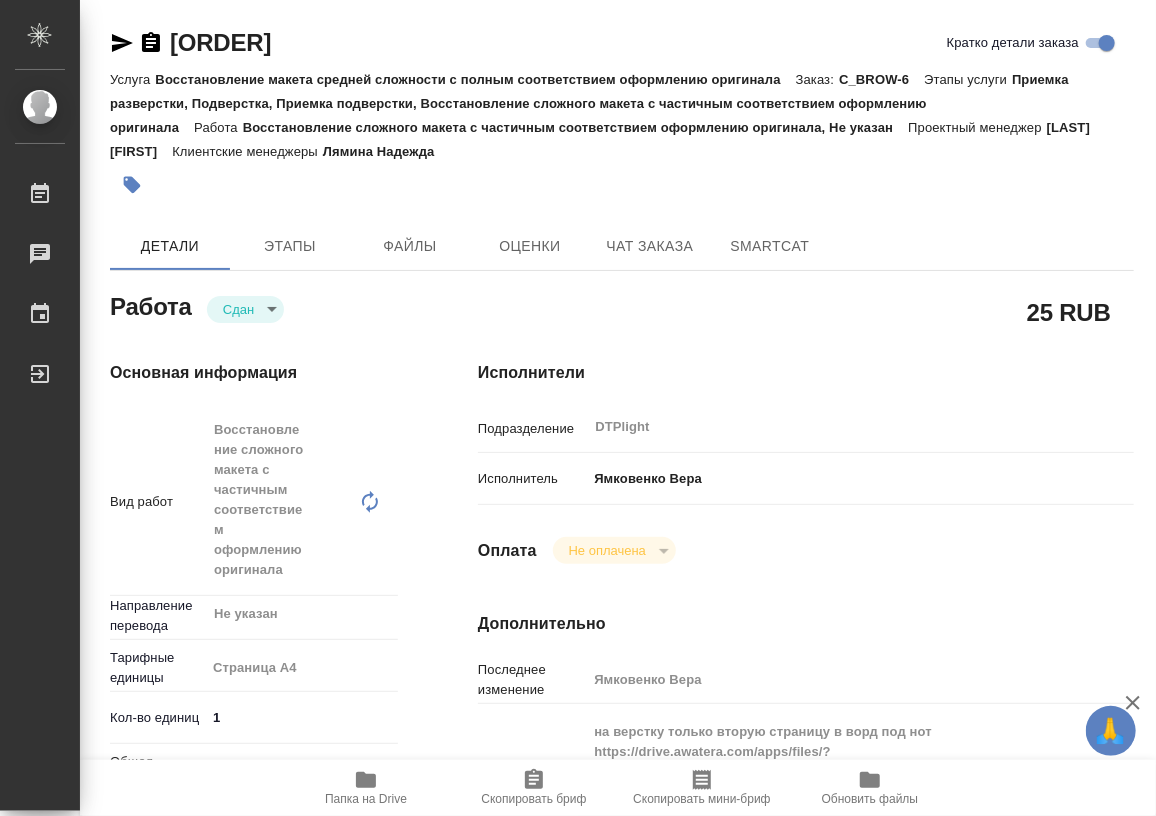 type on "x" 